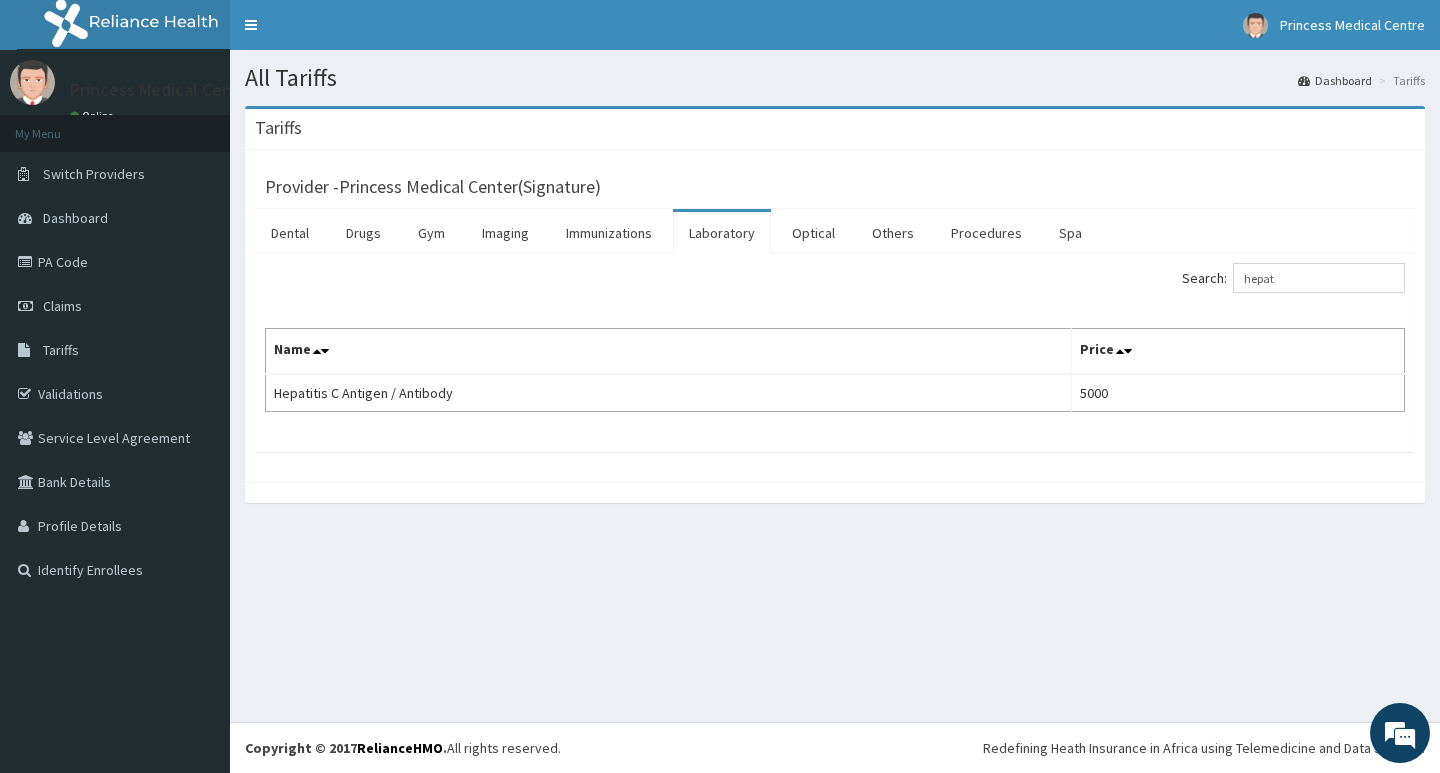 scroll, scrollTop: 0, scrollLeft: 0, axis: both 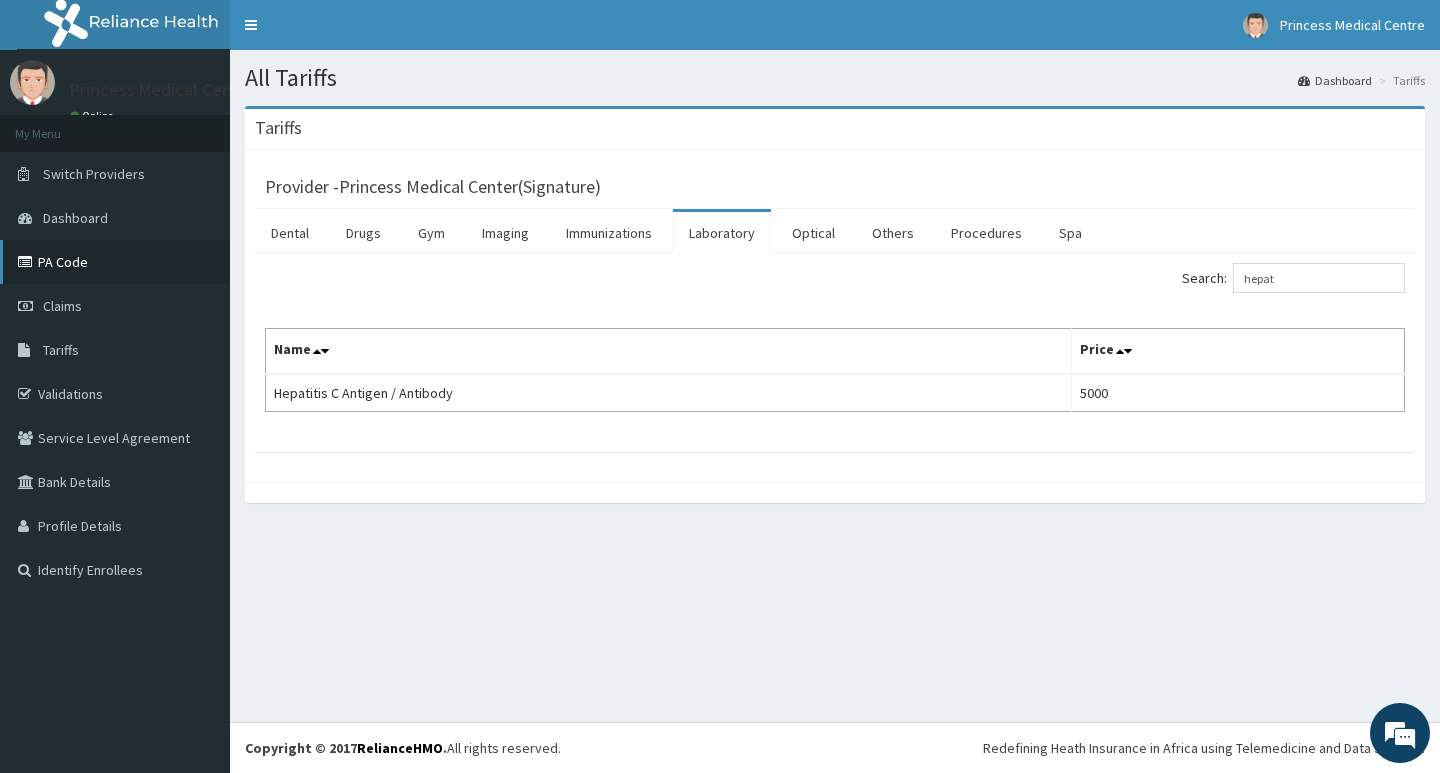 click on "PA Code" at bounding box center (115, 262) 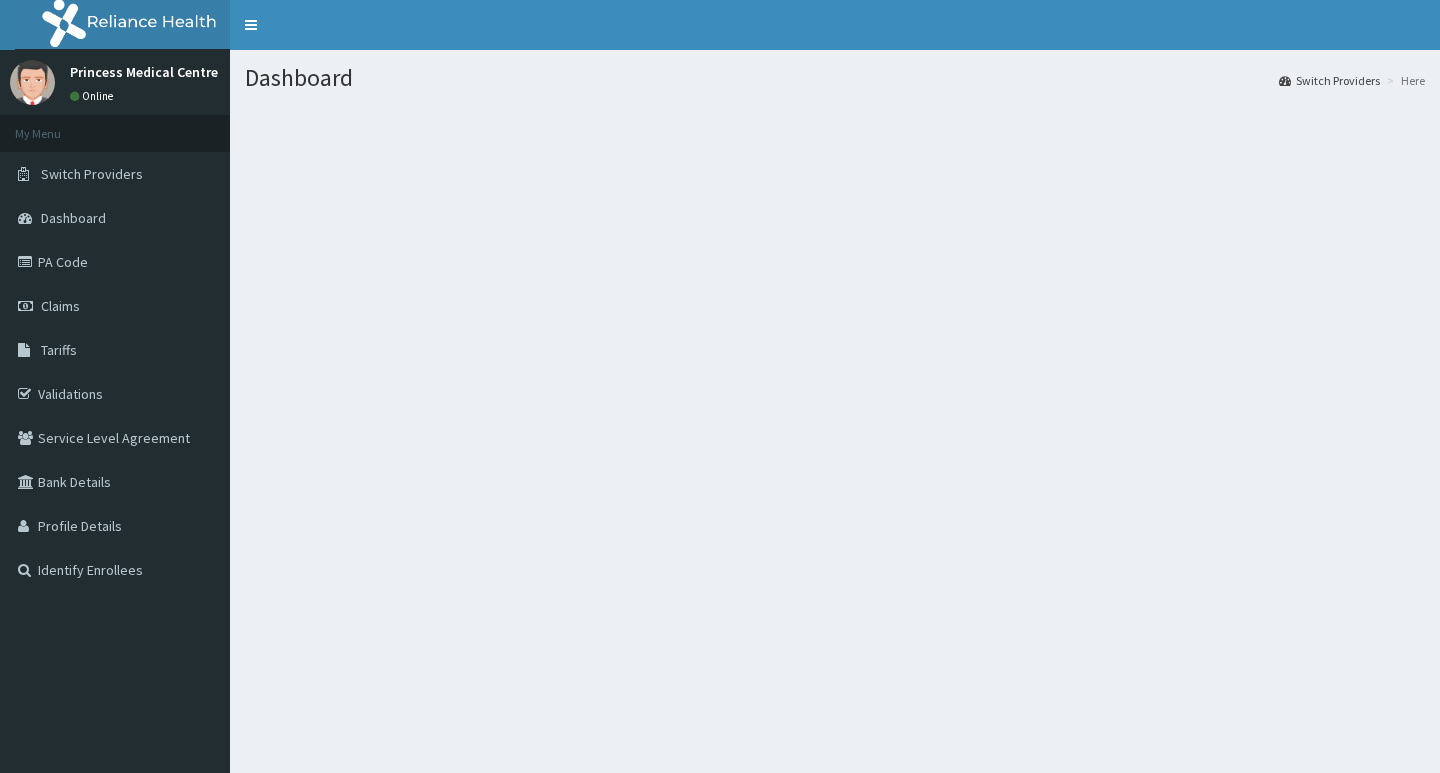 scroll, scrollTop: 0, scrollLeft: 0, axis: both 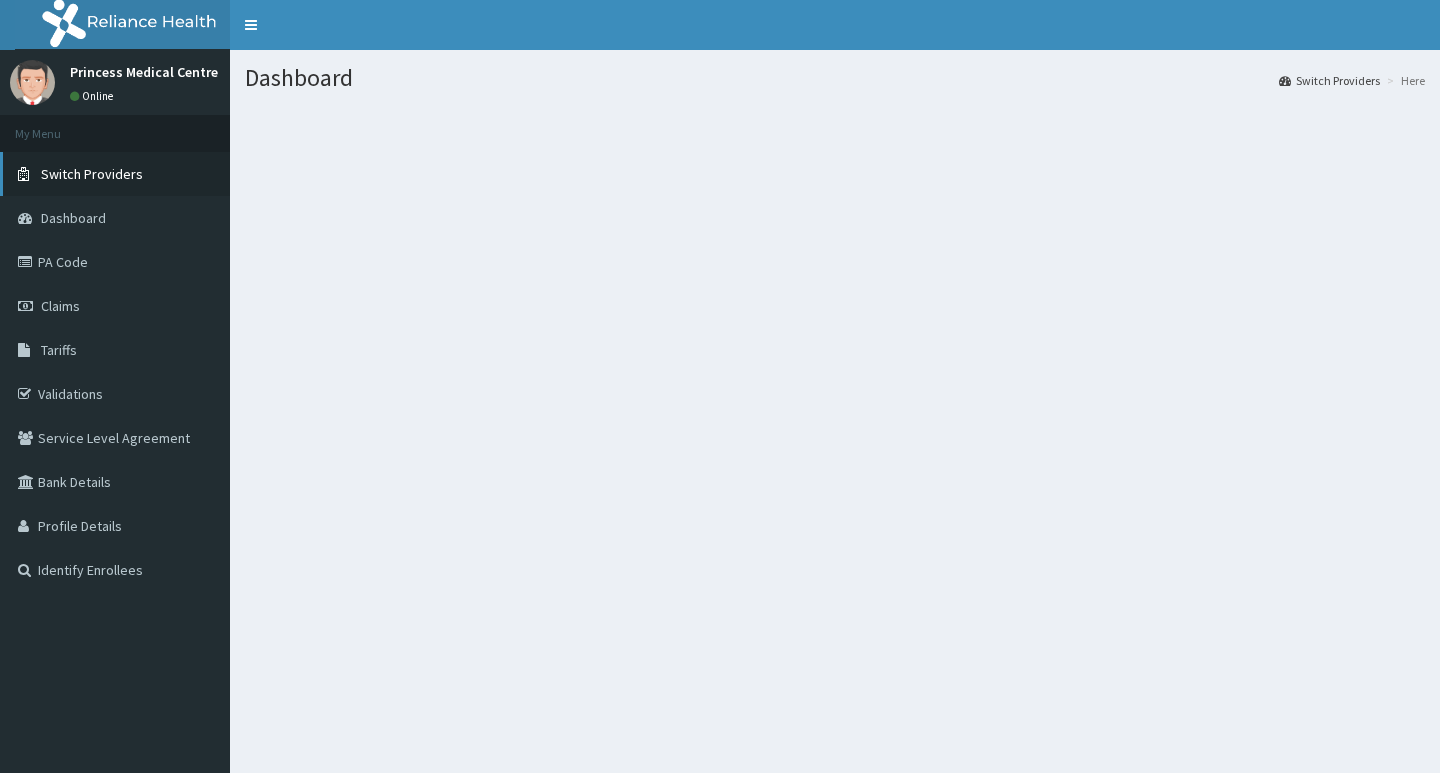 click on "Switch Providers" at bounding box center [115, 174] 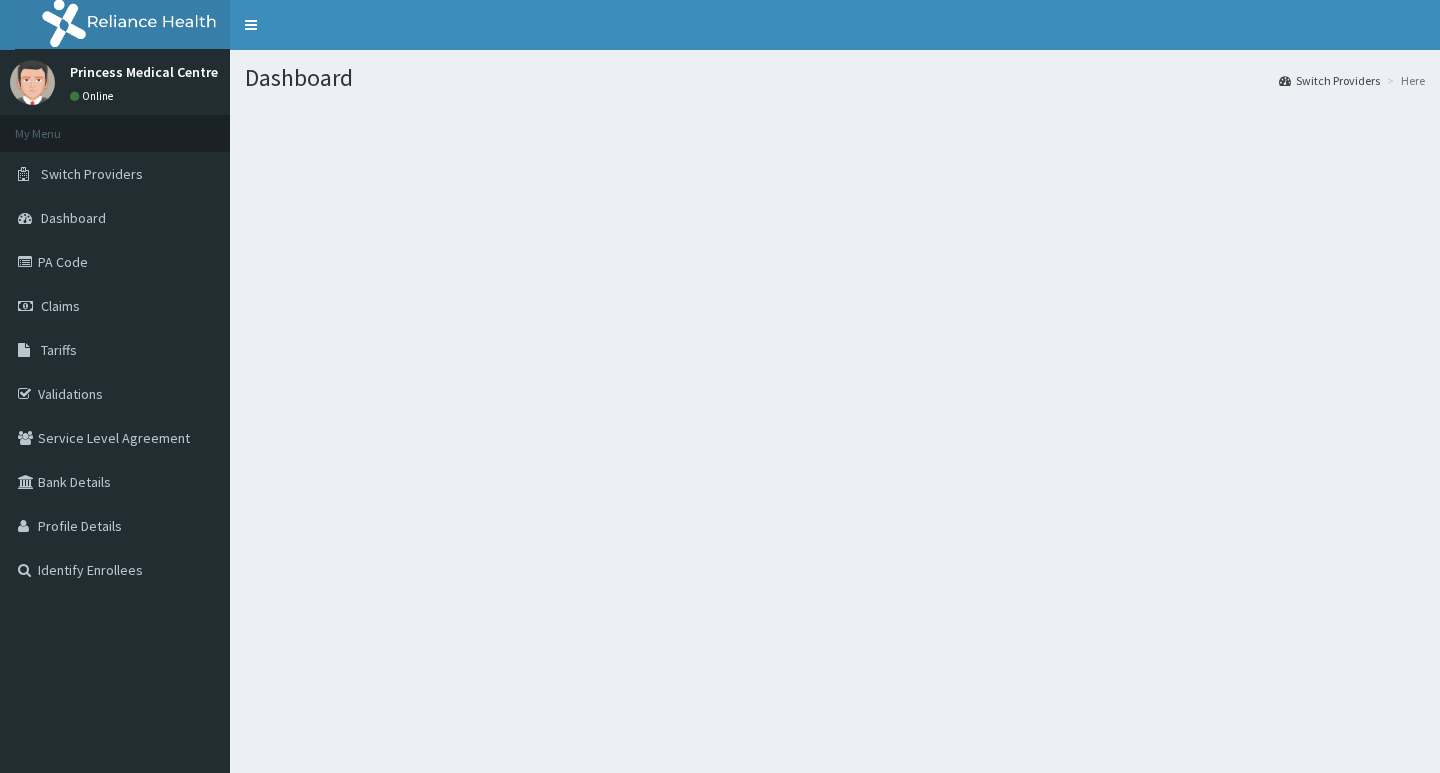 scroll, scrollTop: 0, scrollLeft: 0, axis: both 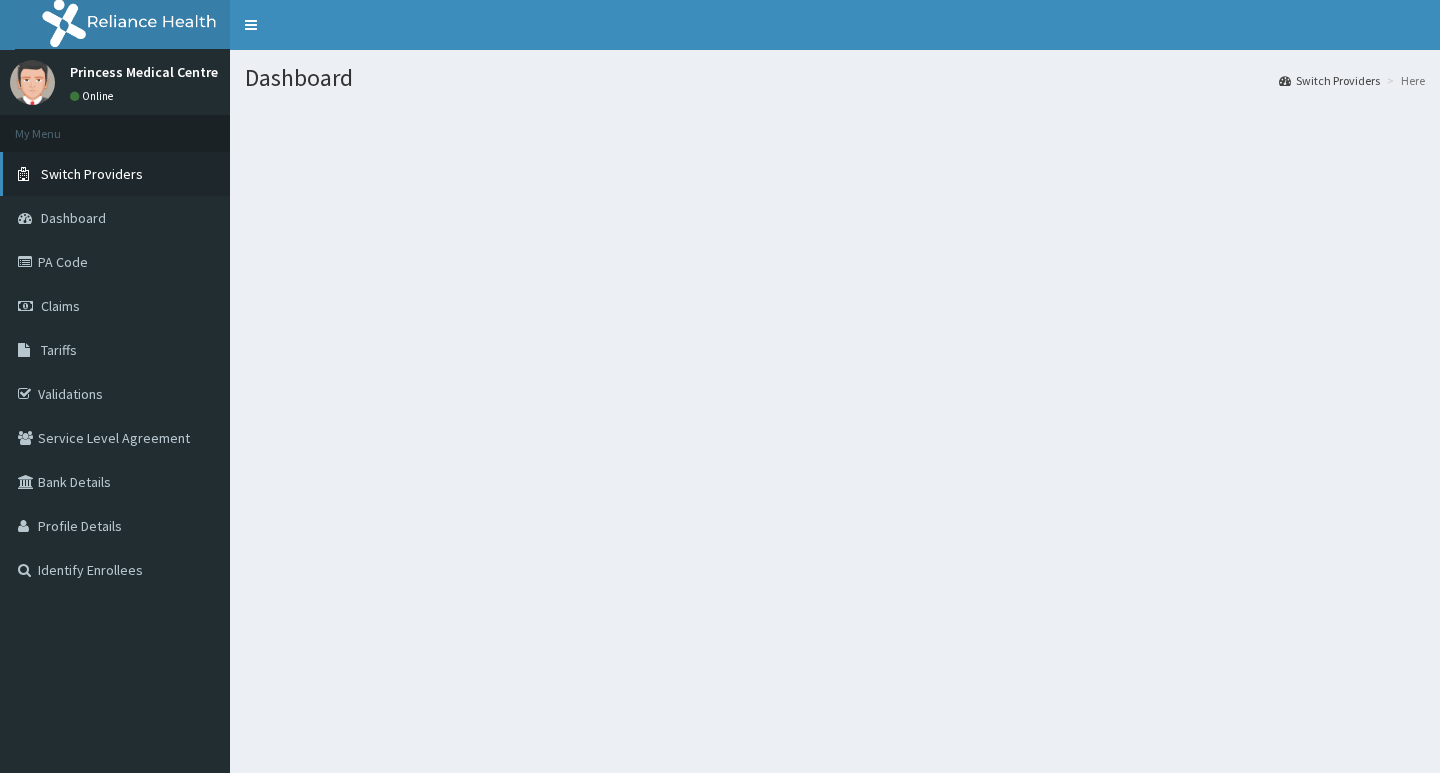 click on "Switch Providers" at bounding box center (92, 174) 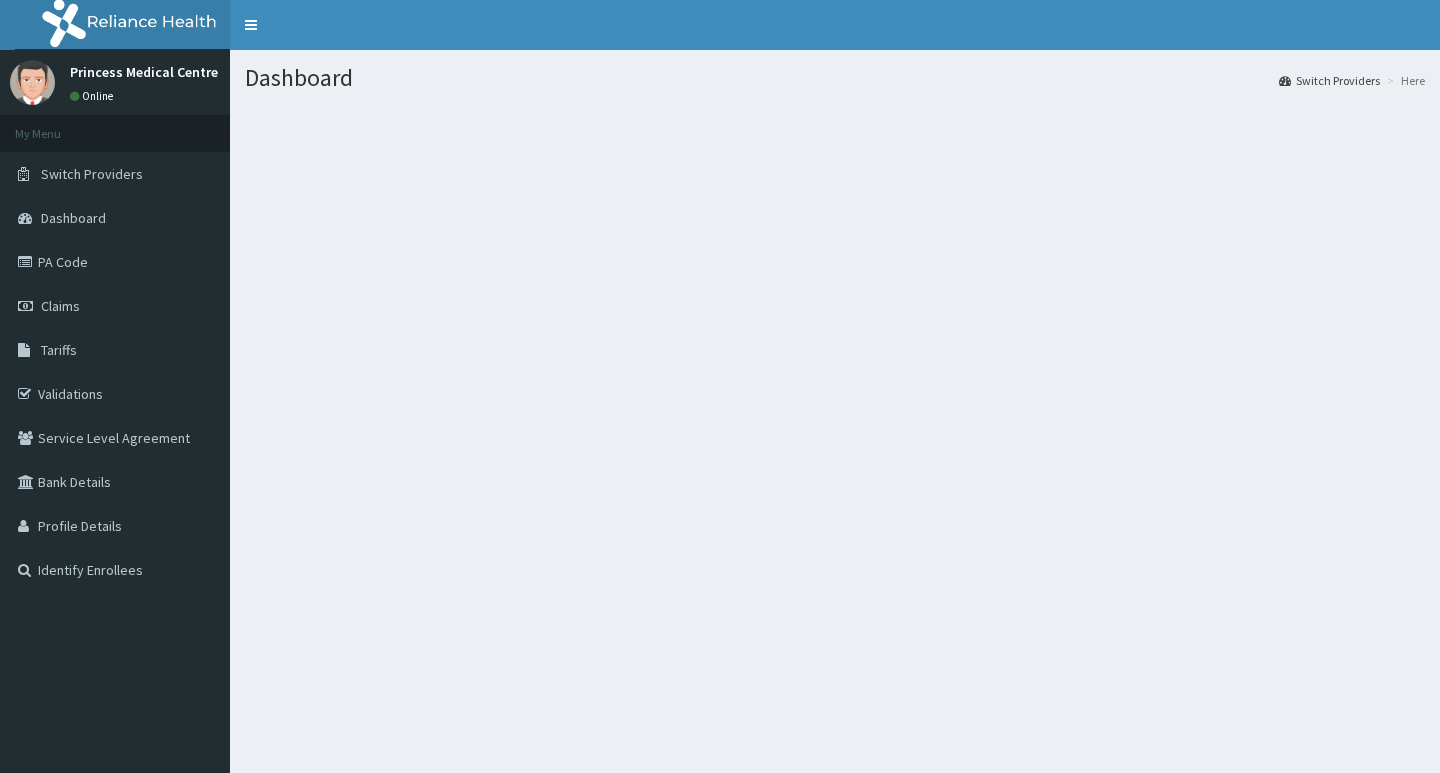 scroll, scrollTop: 0, scrollLeft: 0, axis: both 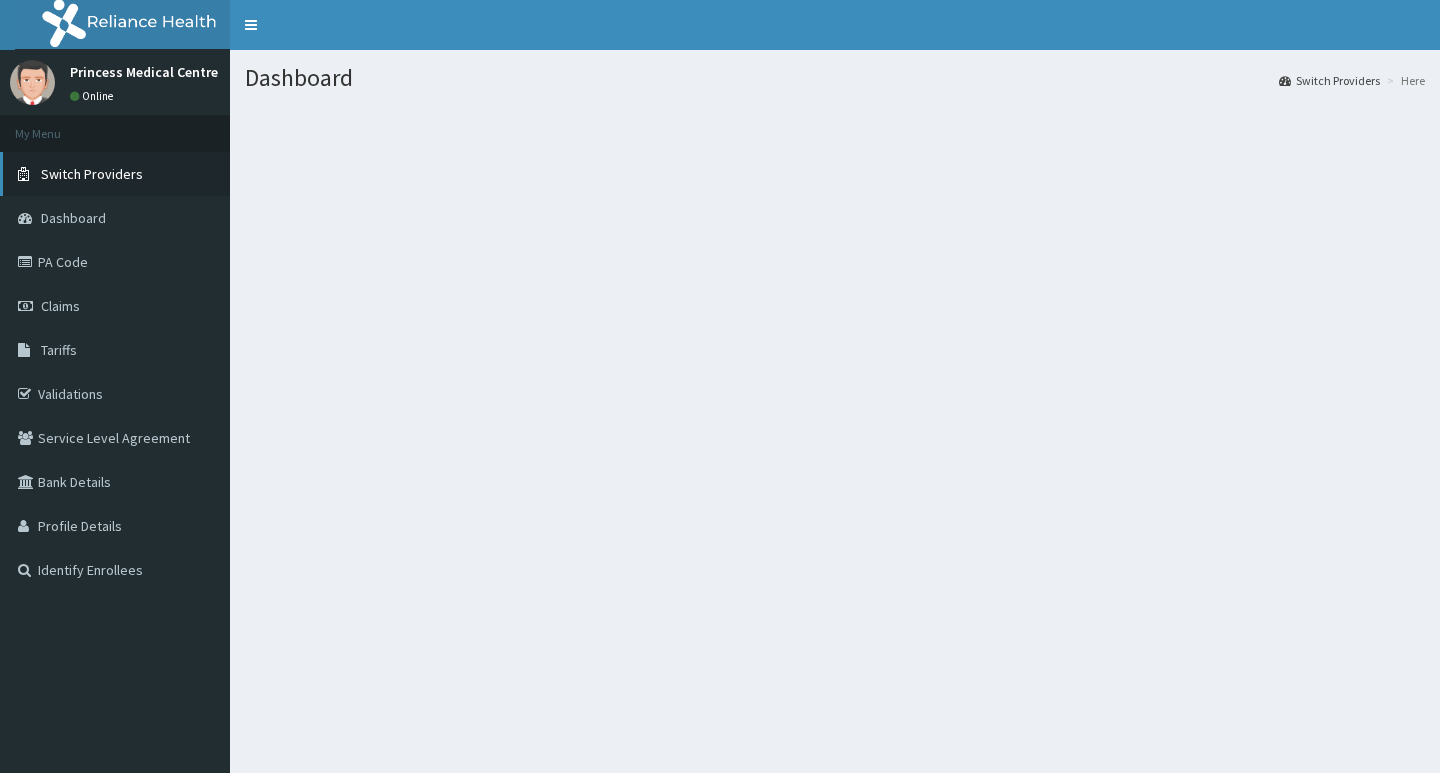 click on "Switch Providers" at bounding box center [92, 174] 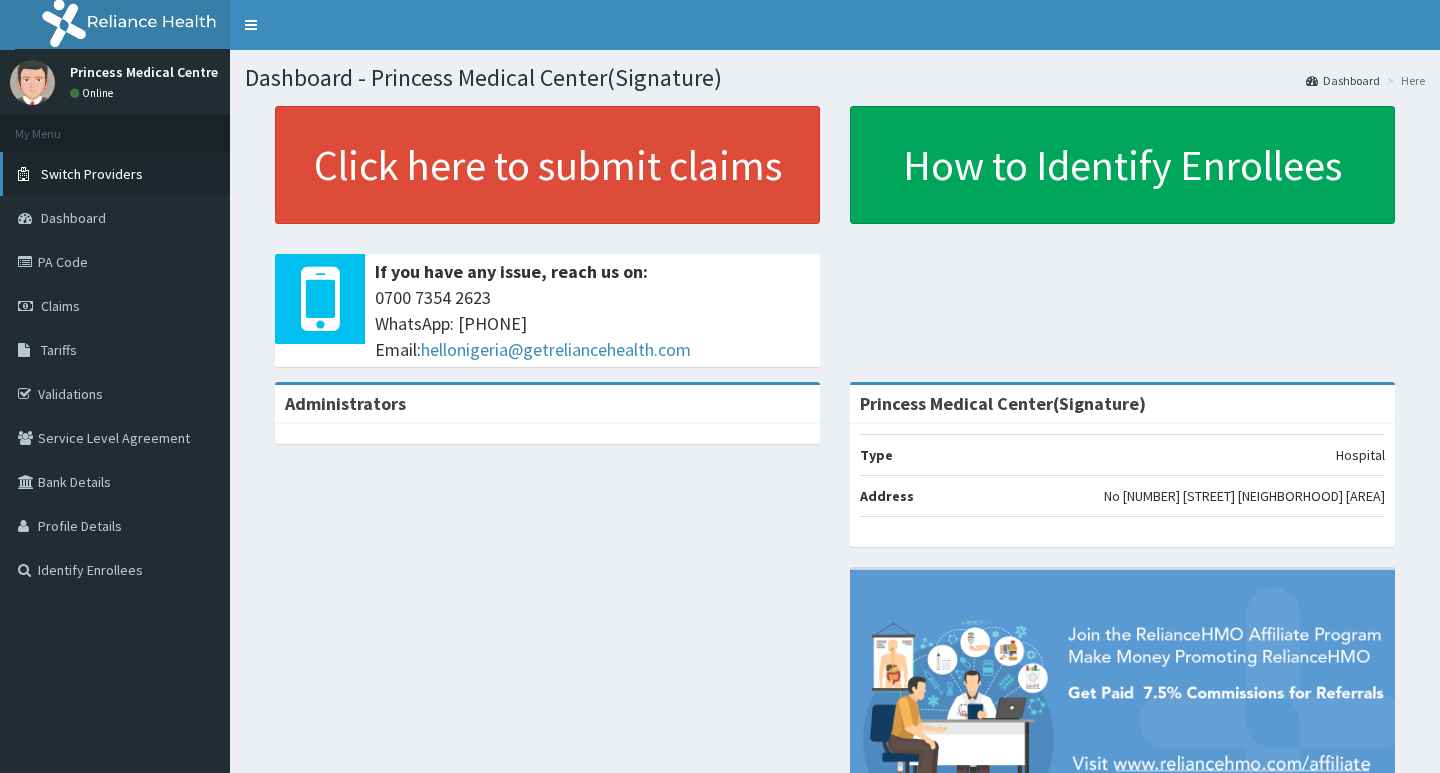scroll, scrollTop: 0, scrollLeft: 0, axis: both 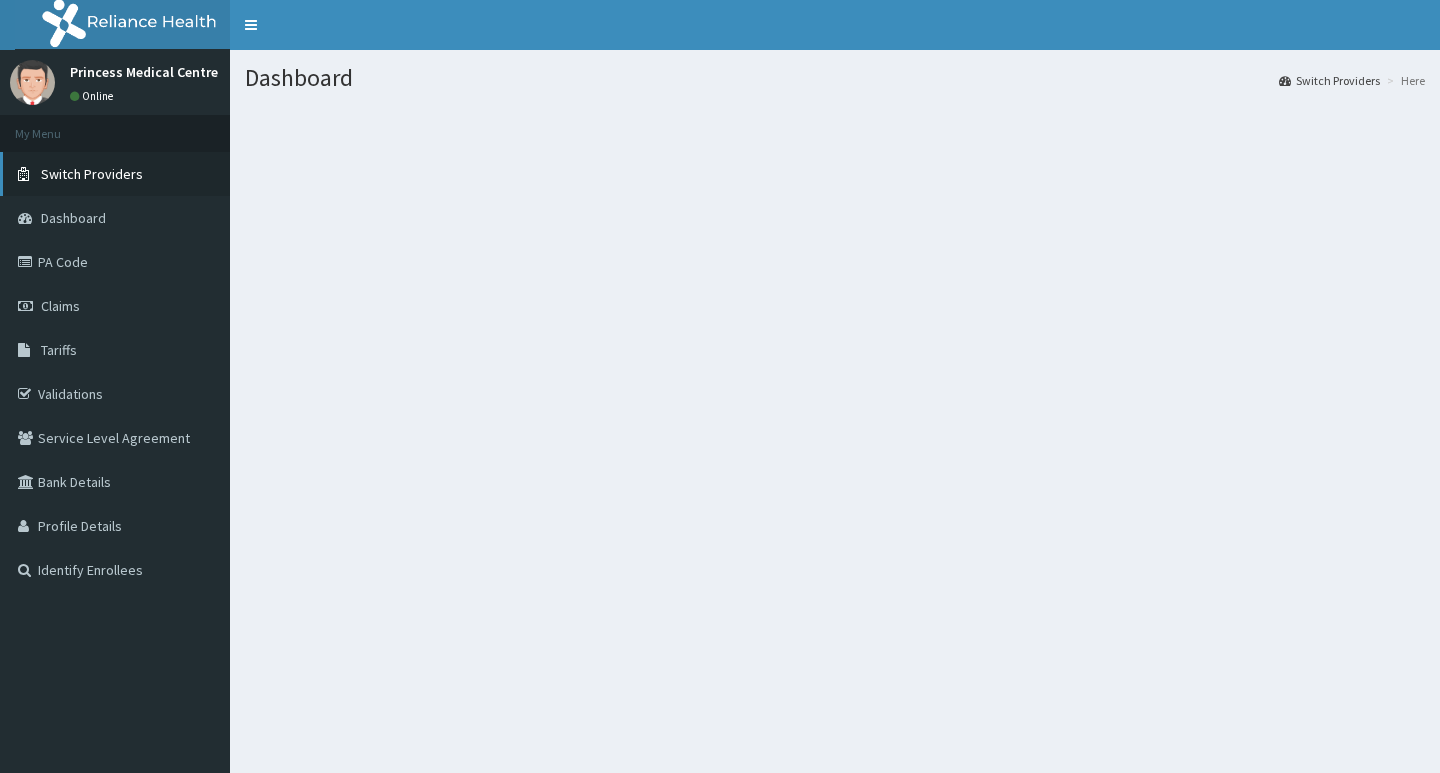 click on "Switch Providers" at bounding box center (92, 174) 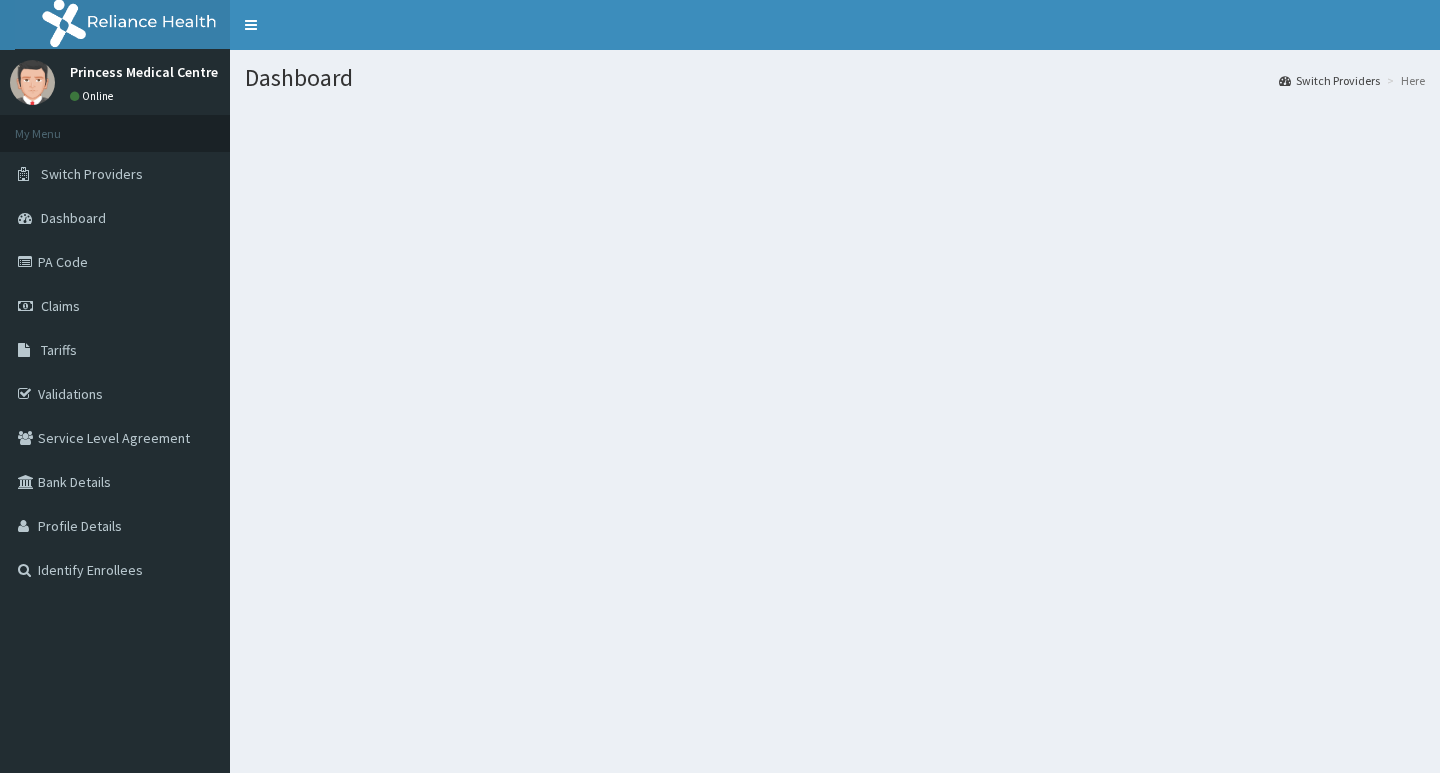 scroll, scrollTop: 0, scrollLeft: 0, axis: both 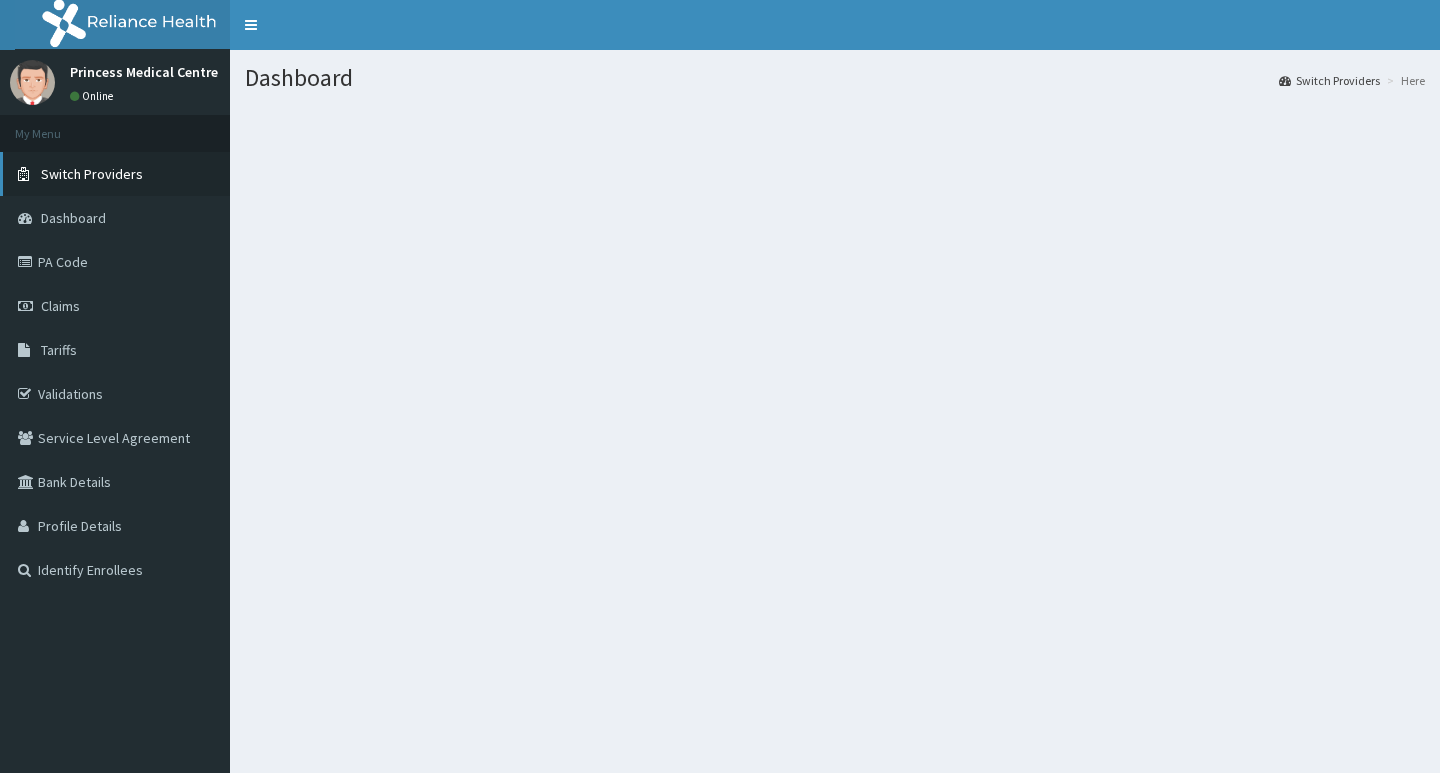 click on "Switch Providers" at bounding box center (92, 174) 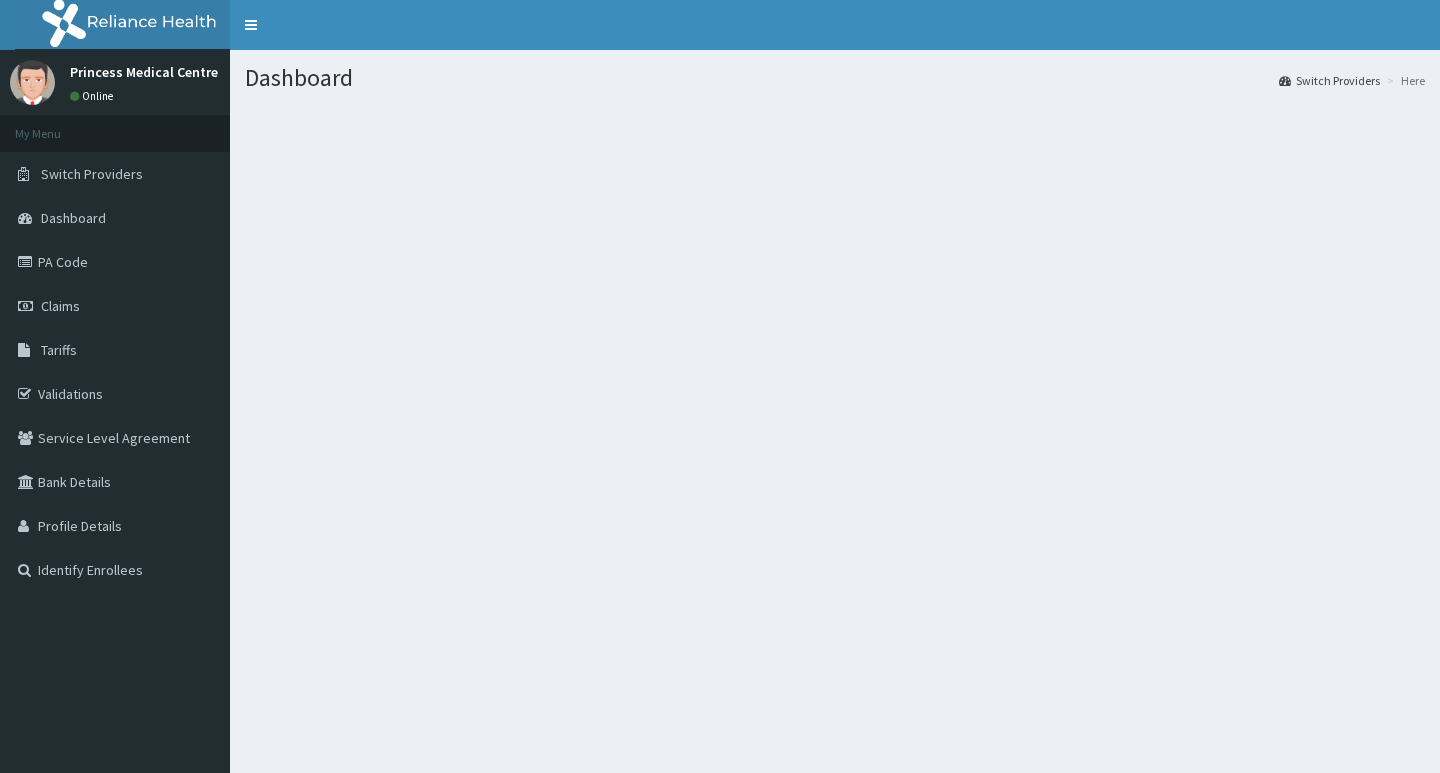scroll, scrollTop: 0, scrollLeft: 0, axis: both 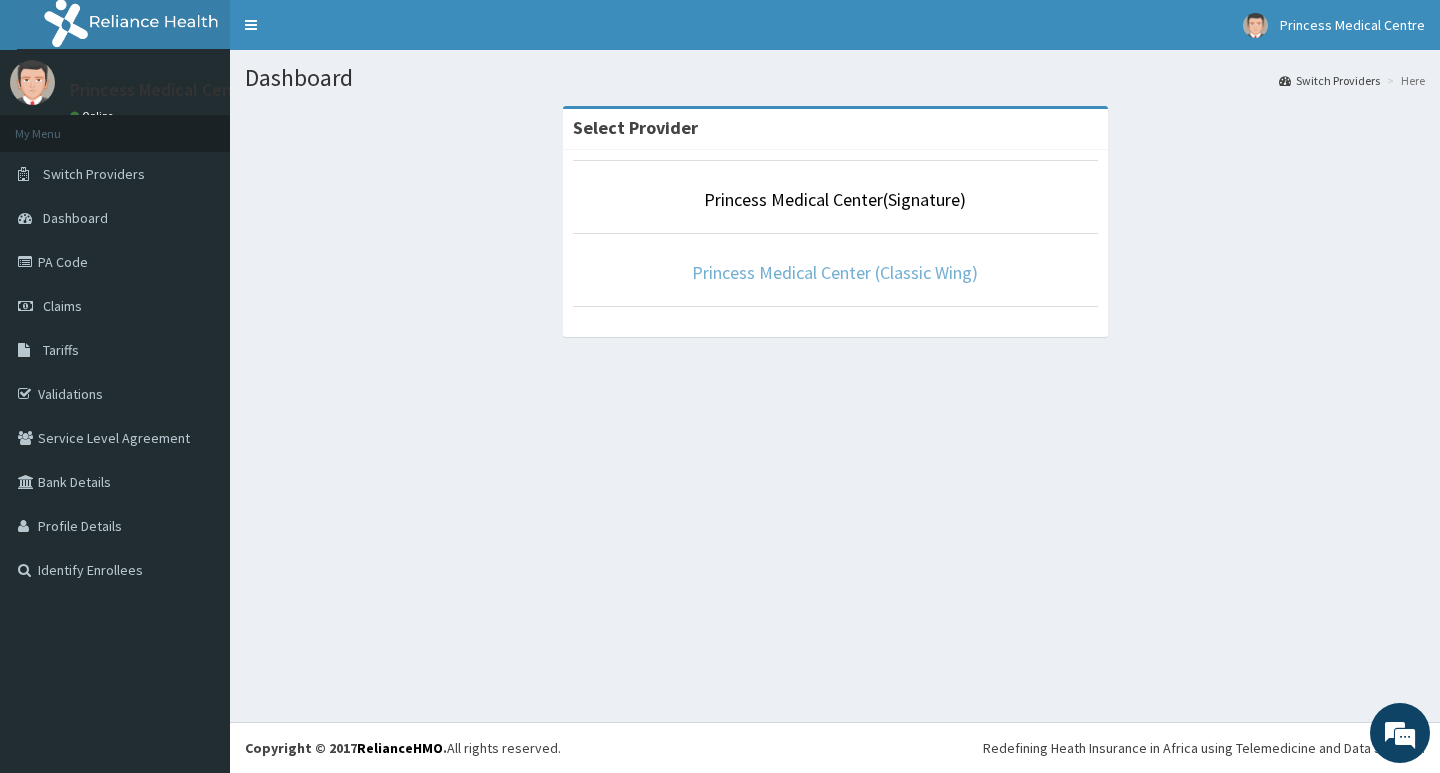 click on "Princess Medical Center (Classic Wing)" at bounding box center [835, 272] 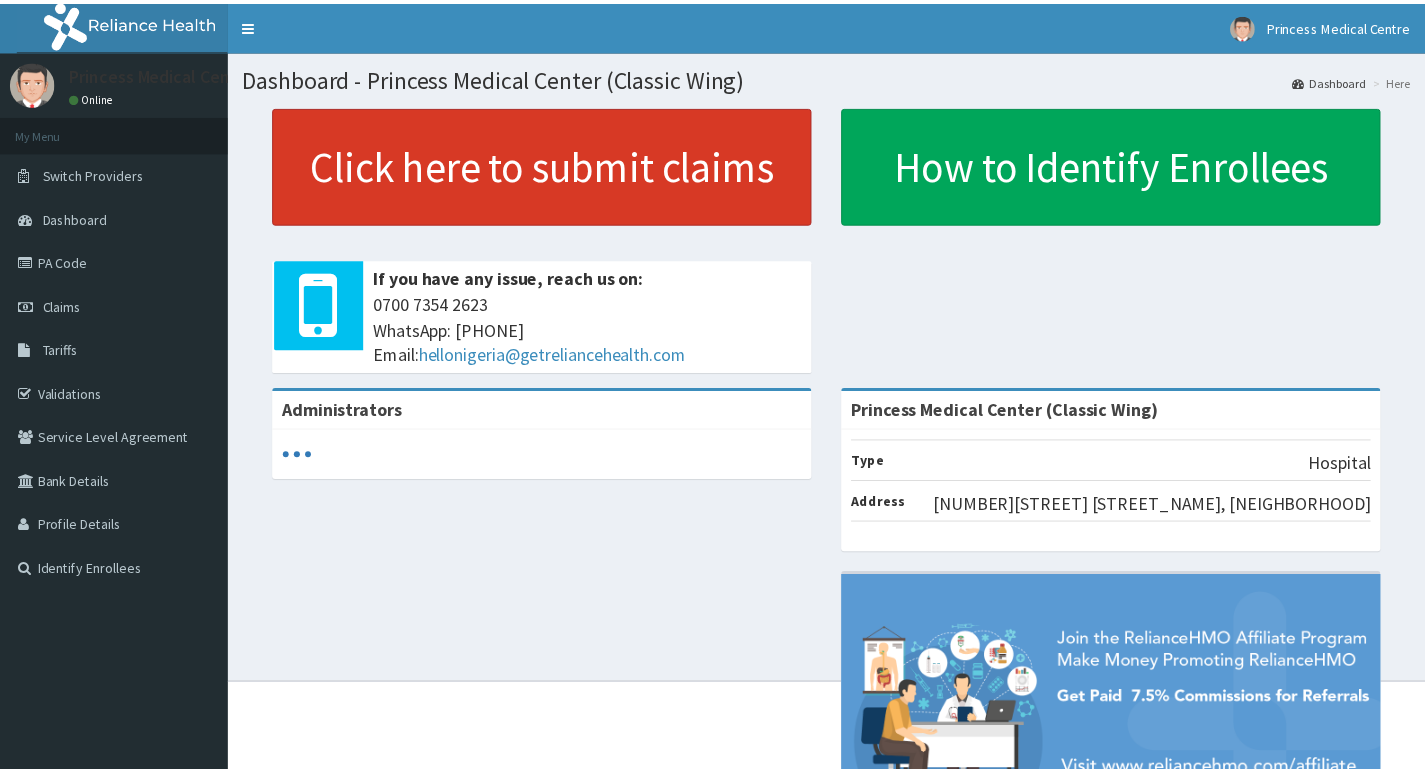 scroll, scrollTop: 0, scrollLeft: 0, axis: both 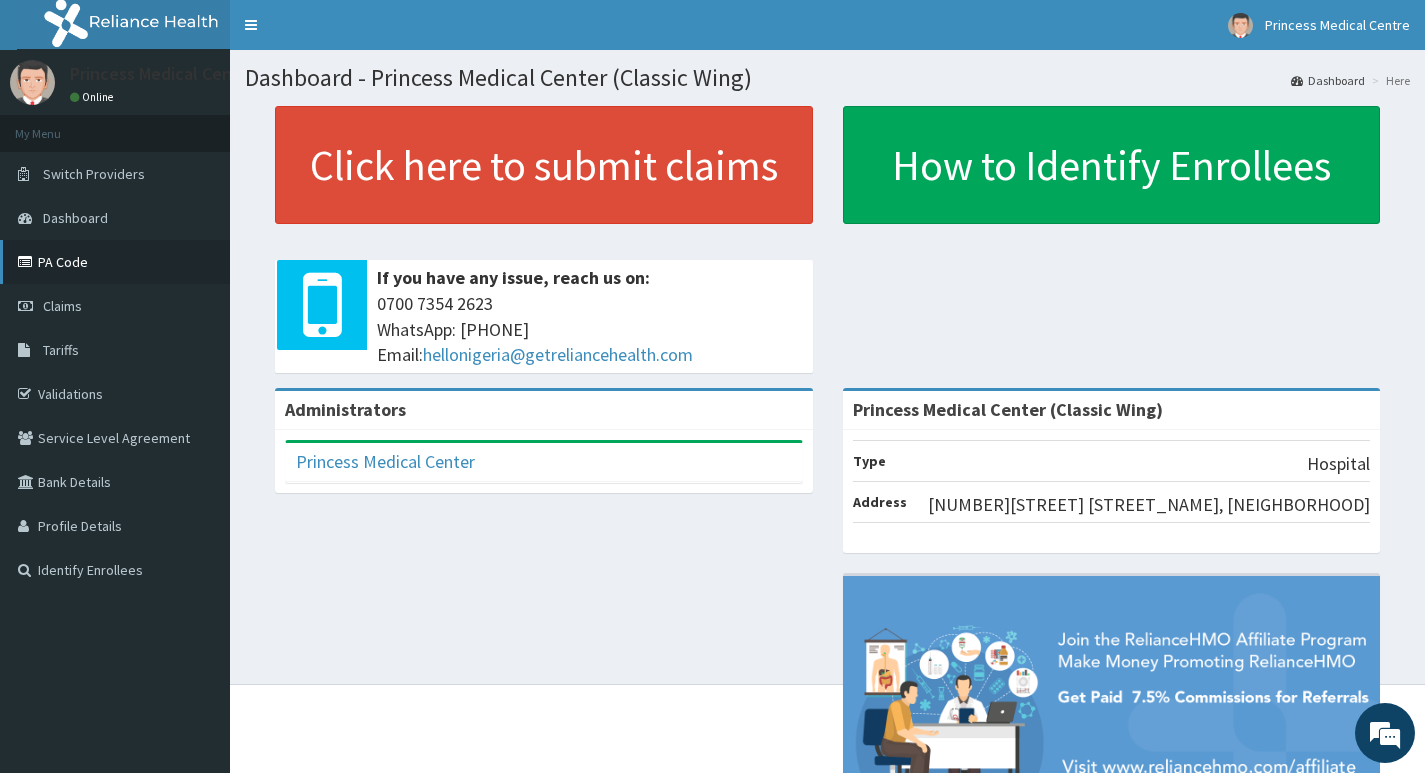 click on "PA Code" at bounding box center (115, 262) 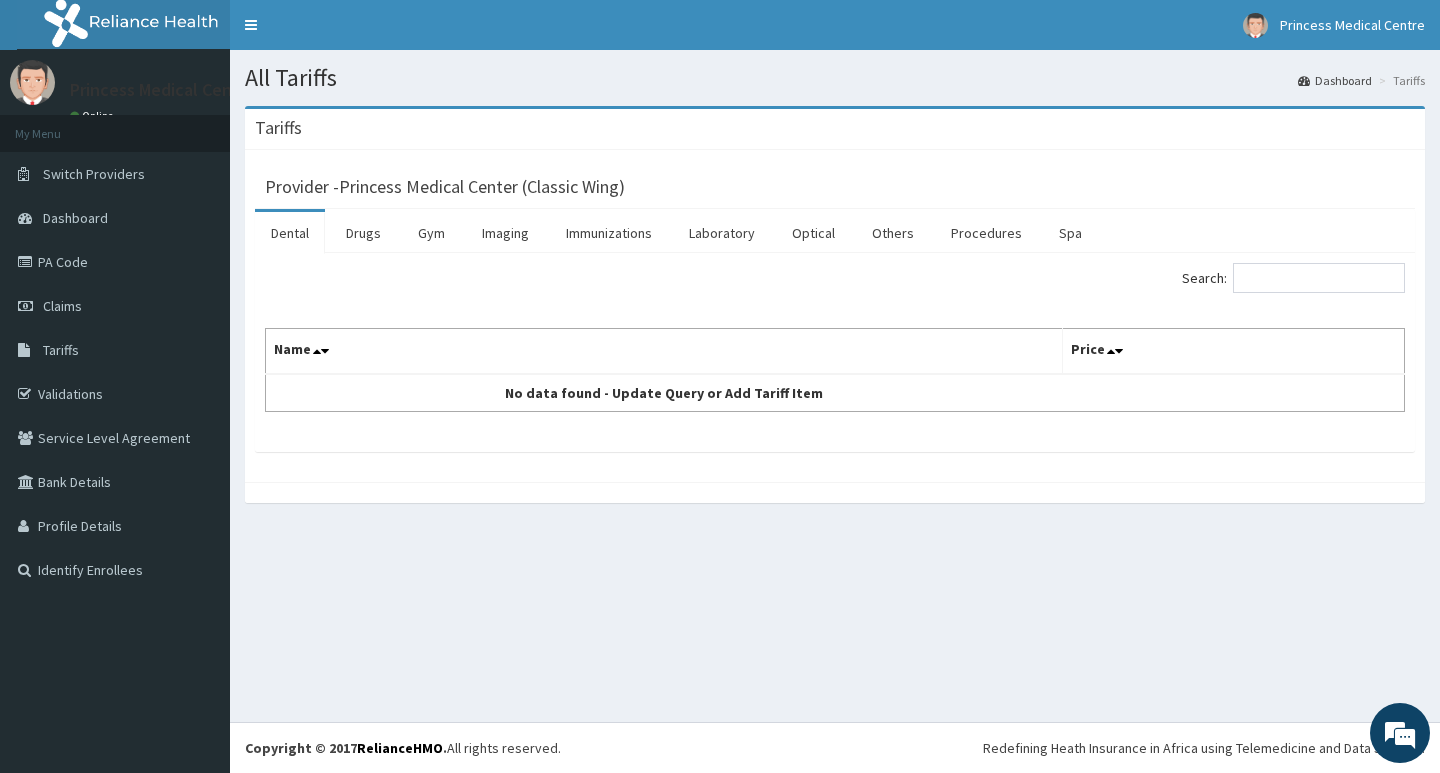 scroll, scrollTop: 0, scrollLeft: 0, axis: both 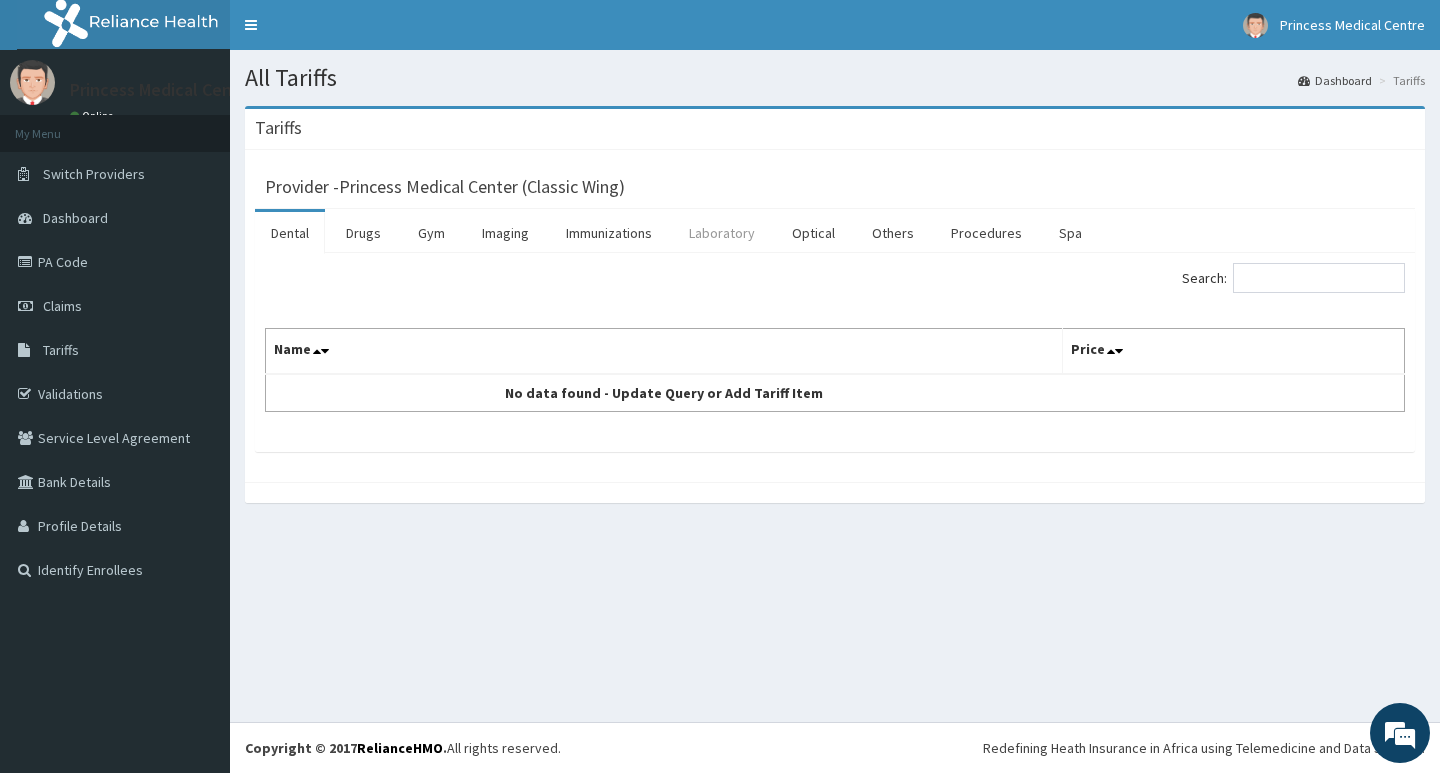 click on "Laboratory" at bounding box center (722, 233) 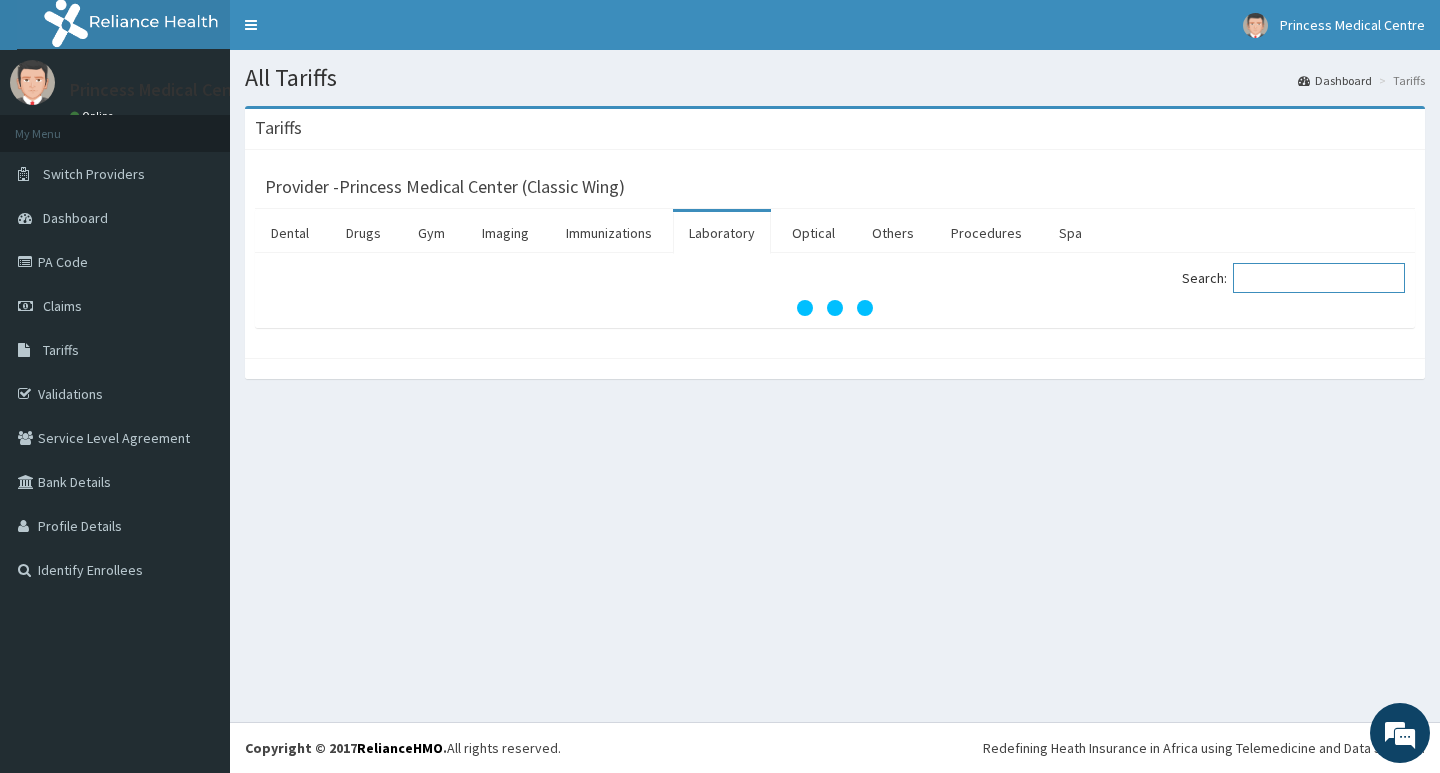 click on "Search:" at bounding box center [1319, 278] 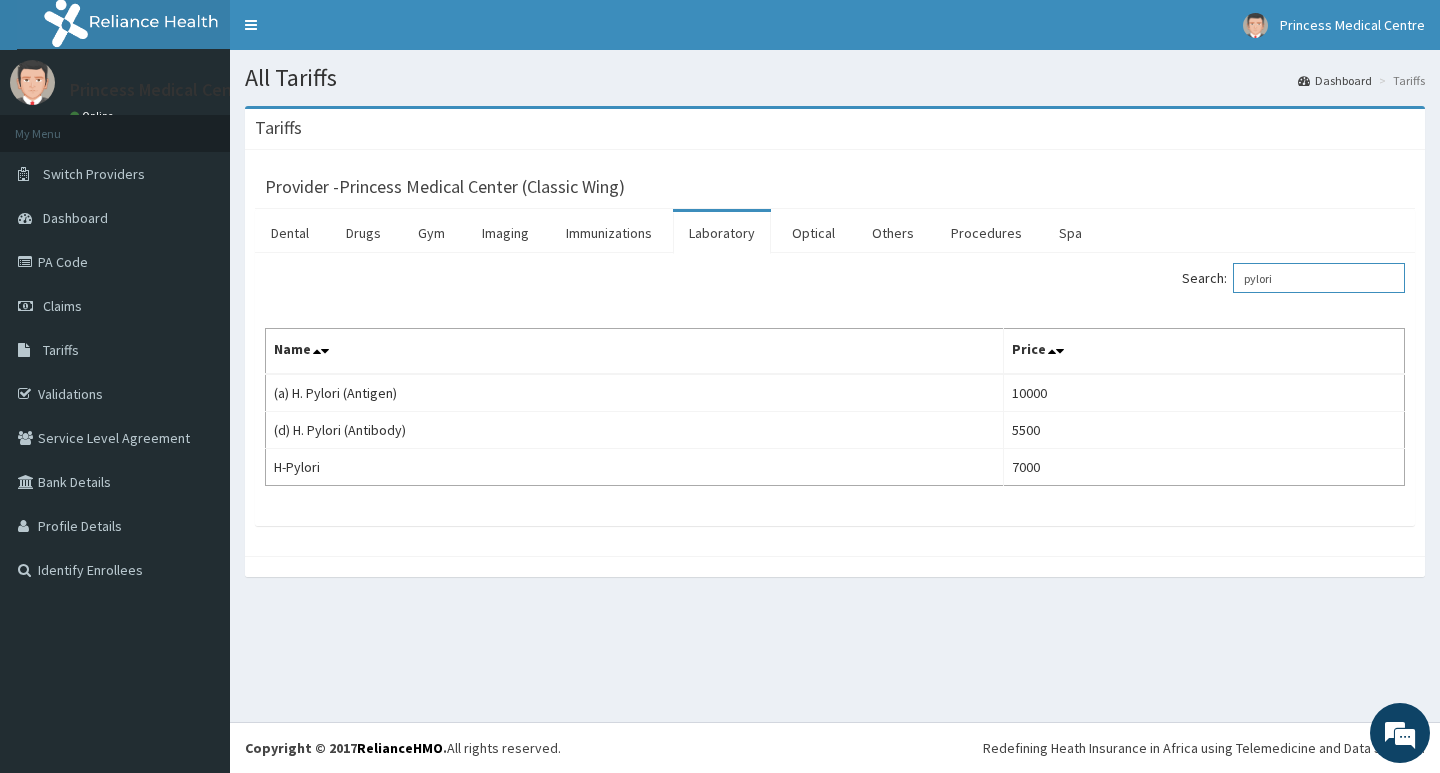 drag, startPoint x: 1315, startPoint y: 277, endPoint x: 1232, endPoint y: 290, distance: 84.0119 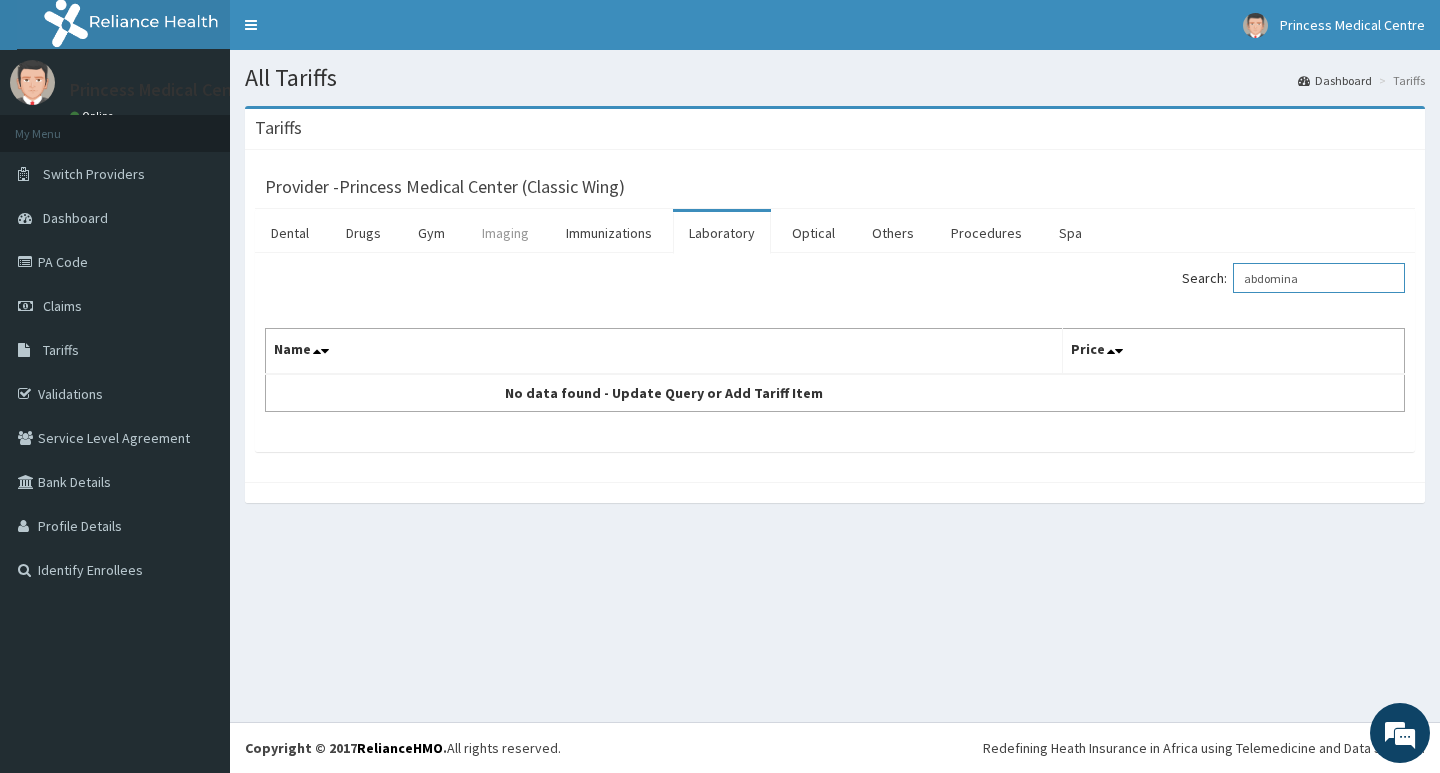 type on "abdomina" 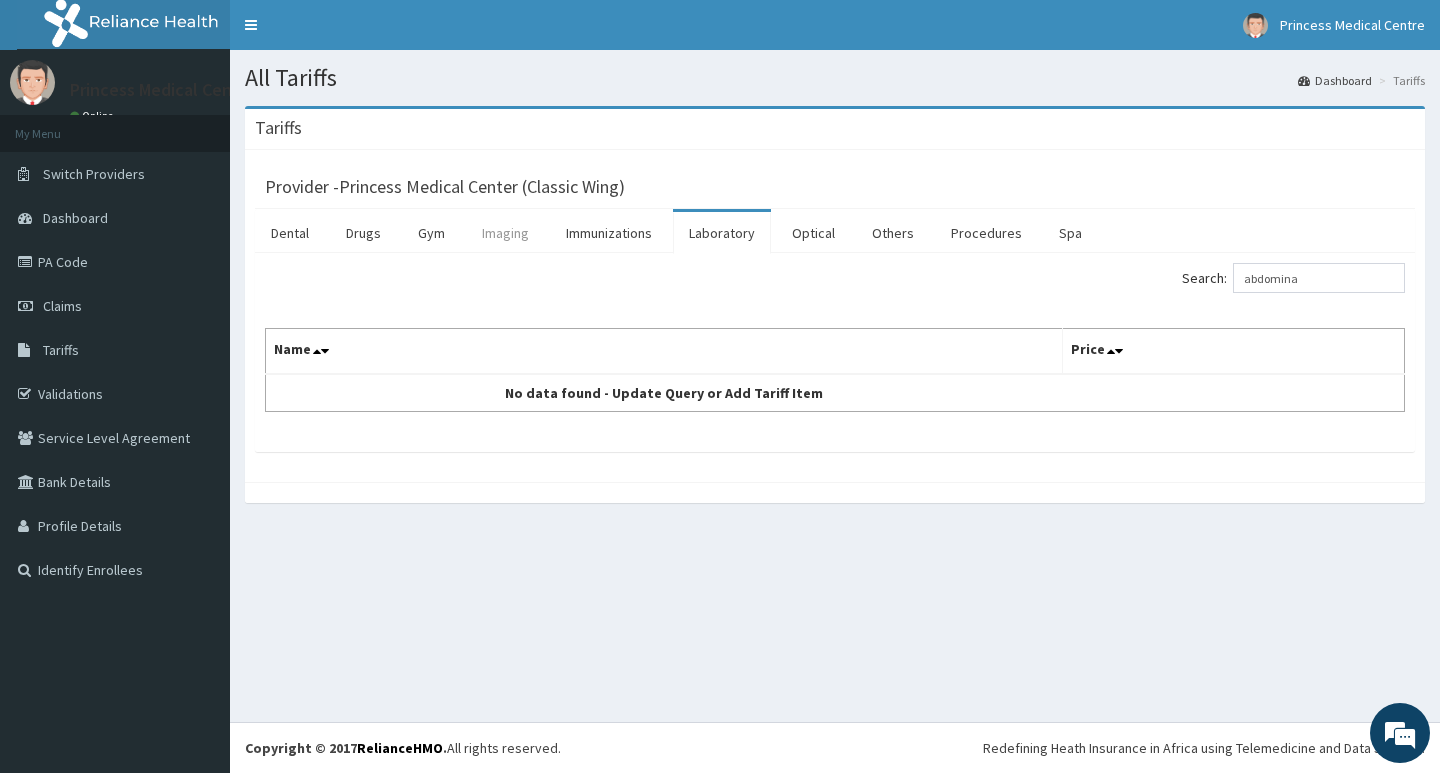 click on "Imaging" at bounding box center [505, 233] 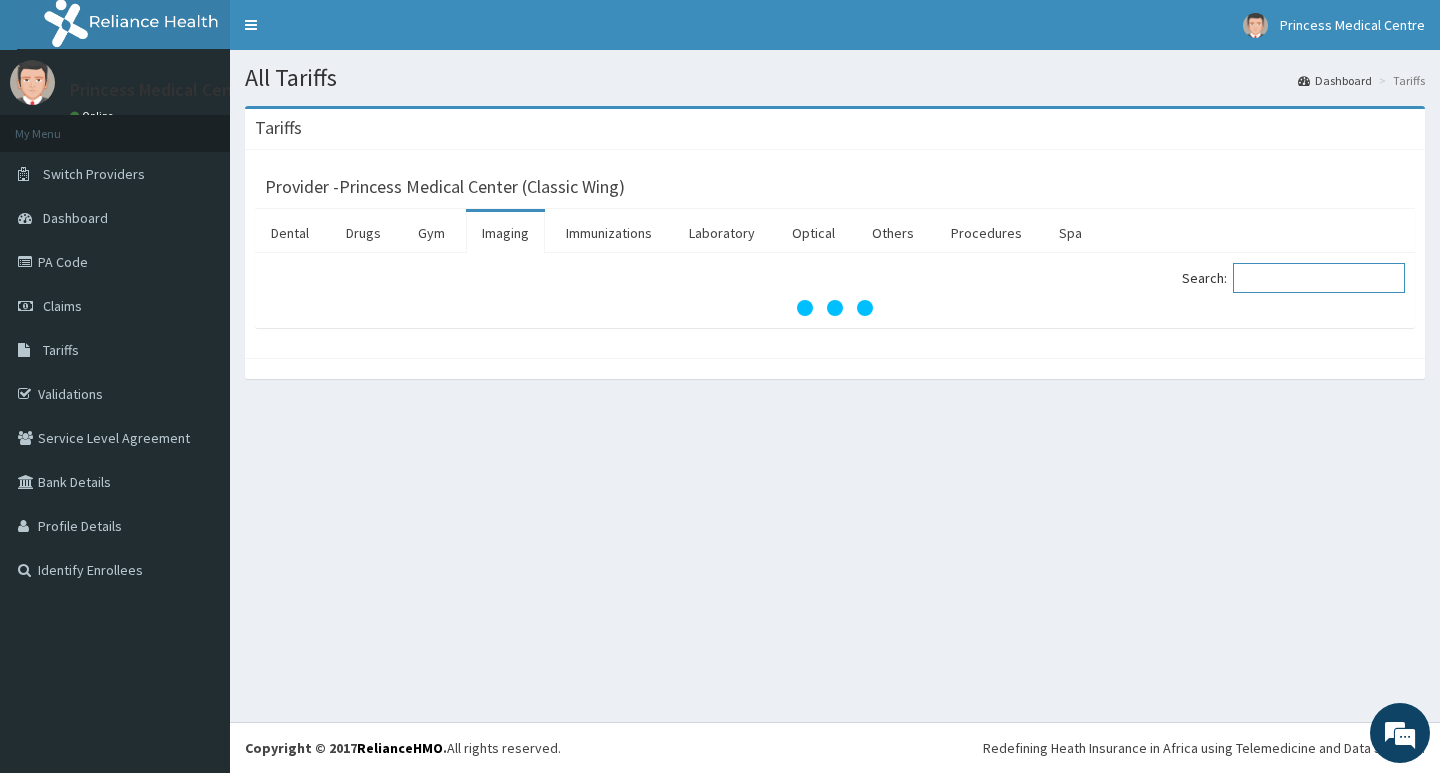 click on "Search:" at bounding box center (1319, 278) 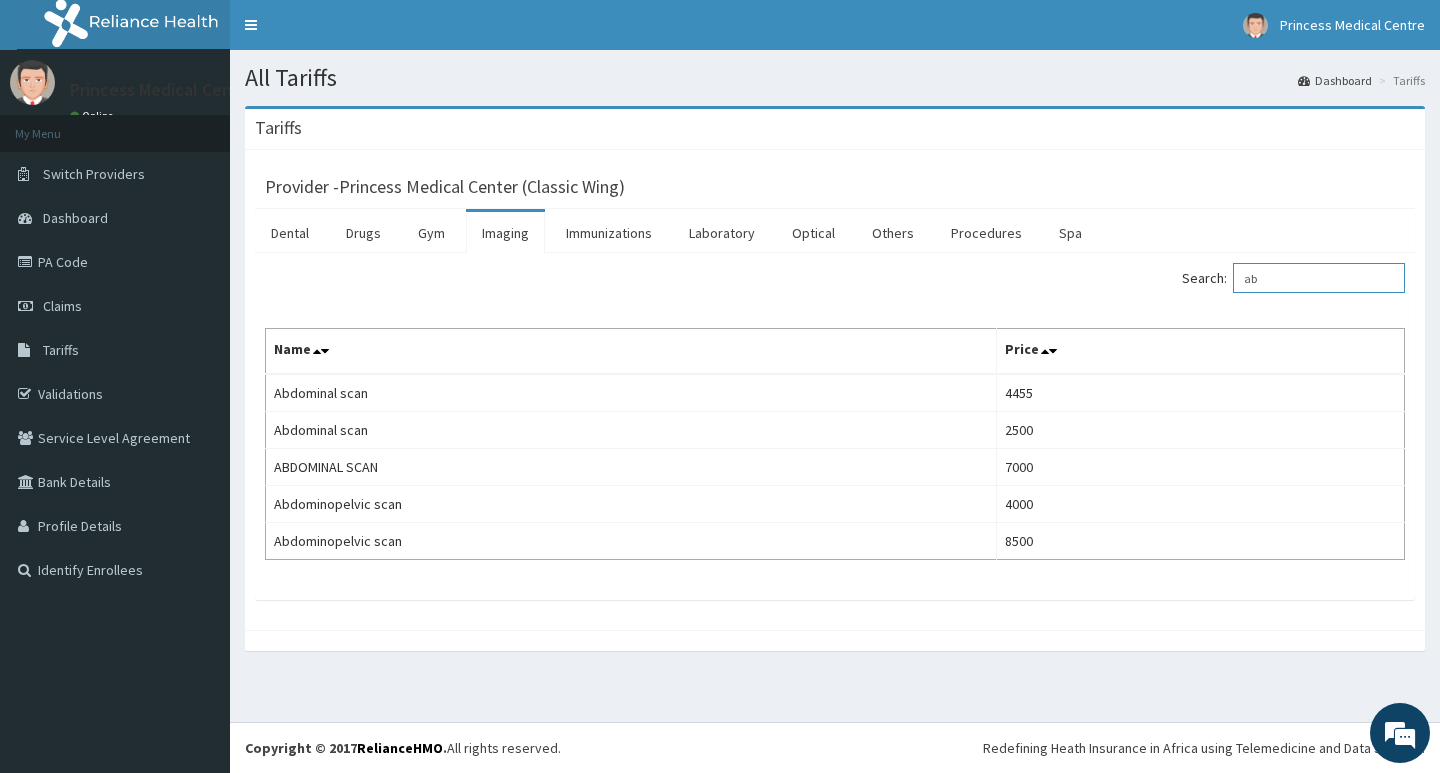 type on "a" 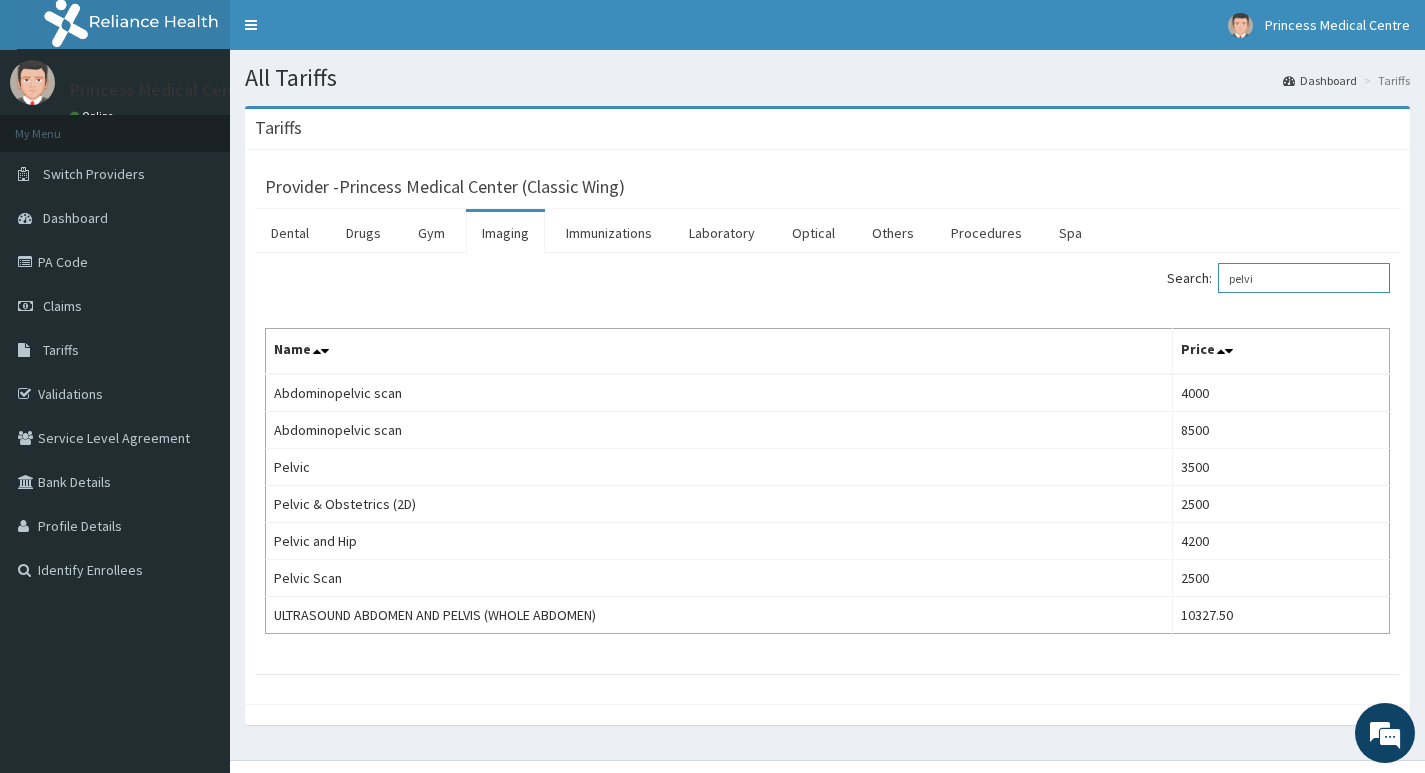 drag, startPoint x: 1281, startPoint y: 276, endPoint x: 1203, endPoint y: 274, distance: 78.025635 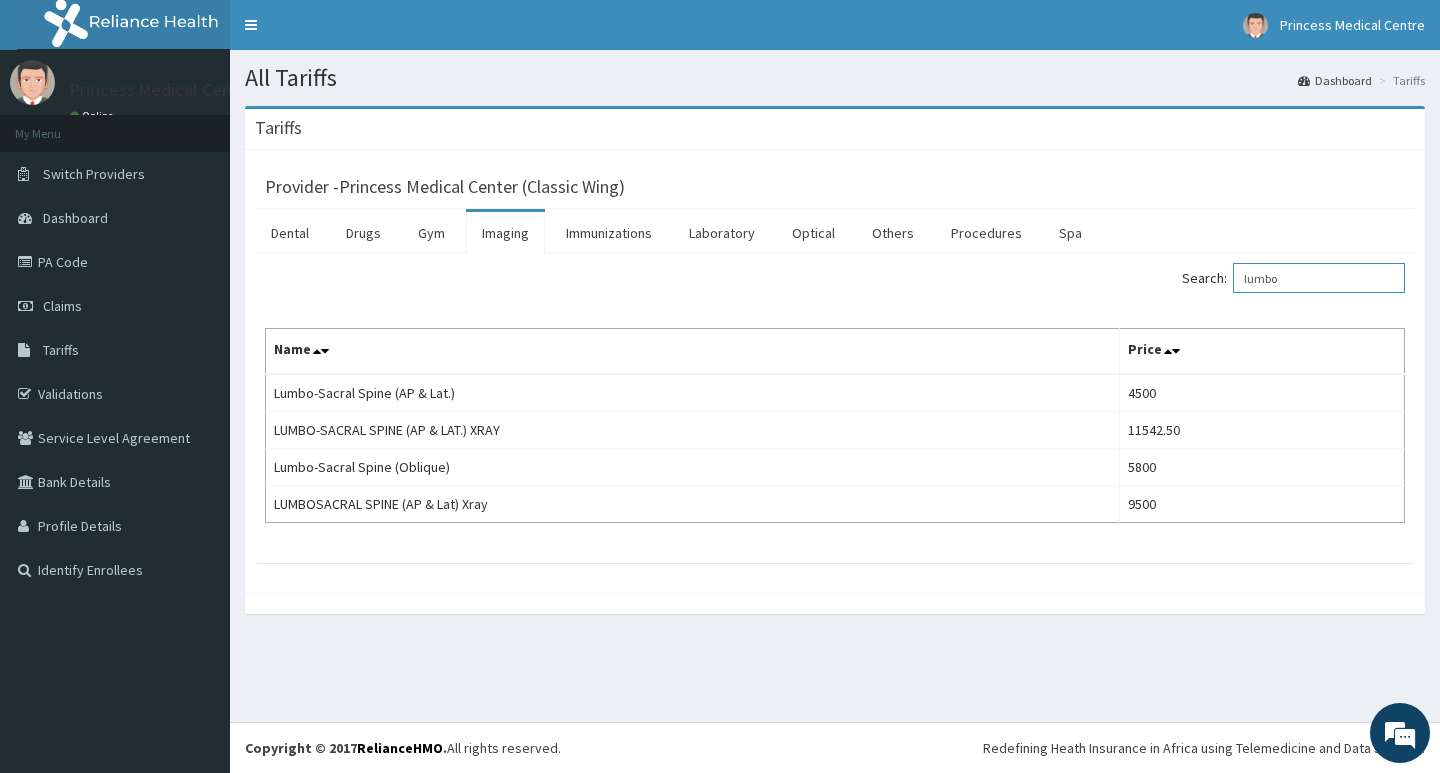 type on "lumbo" 